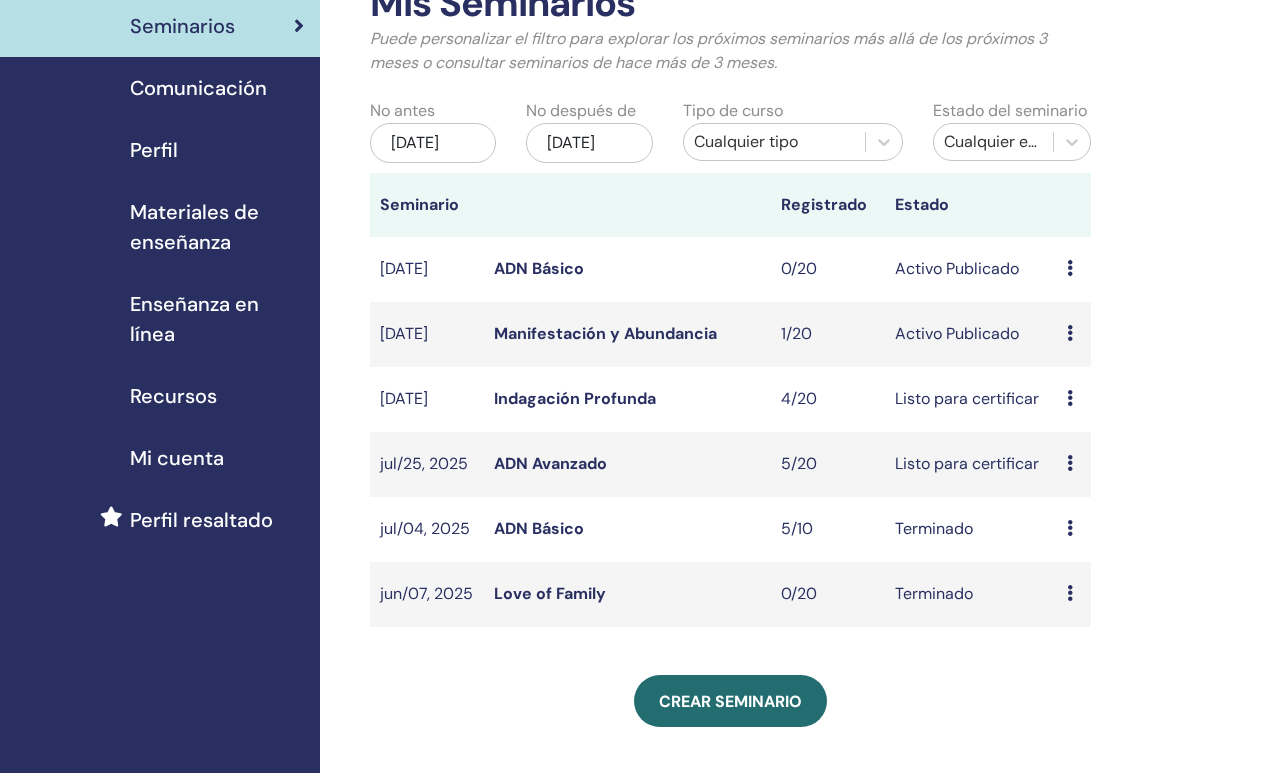scroll, scrollTop: 145, scrollLeft: 0, axis: vertical 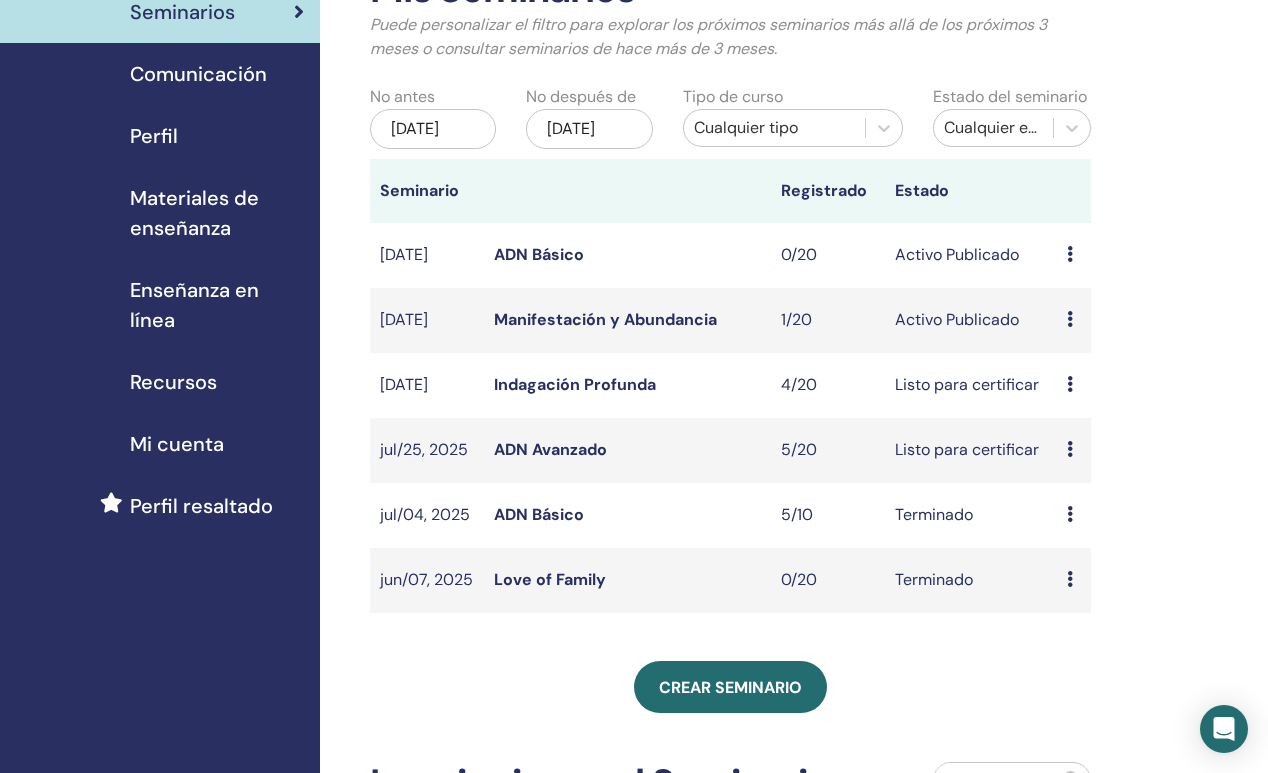 click on "Manifestación y Abundancia" at bounding box center (605, 319) 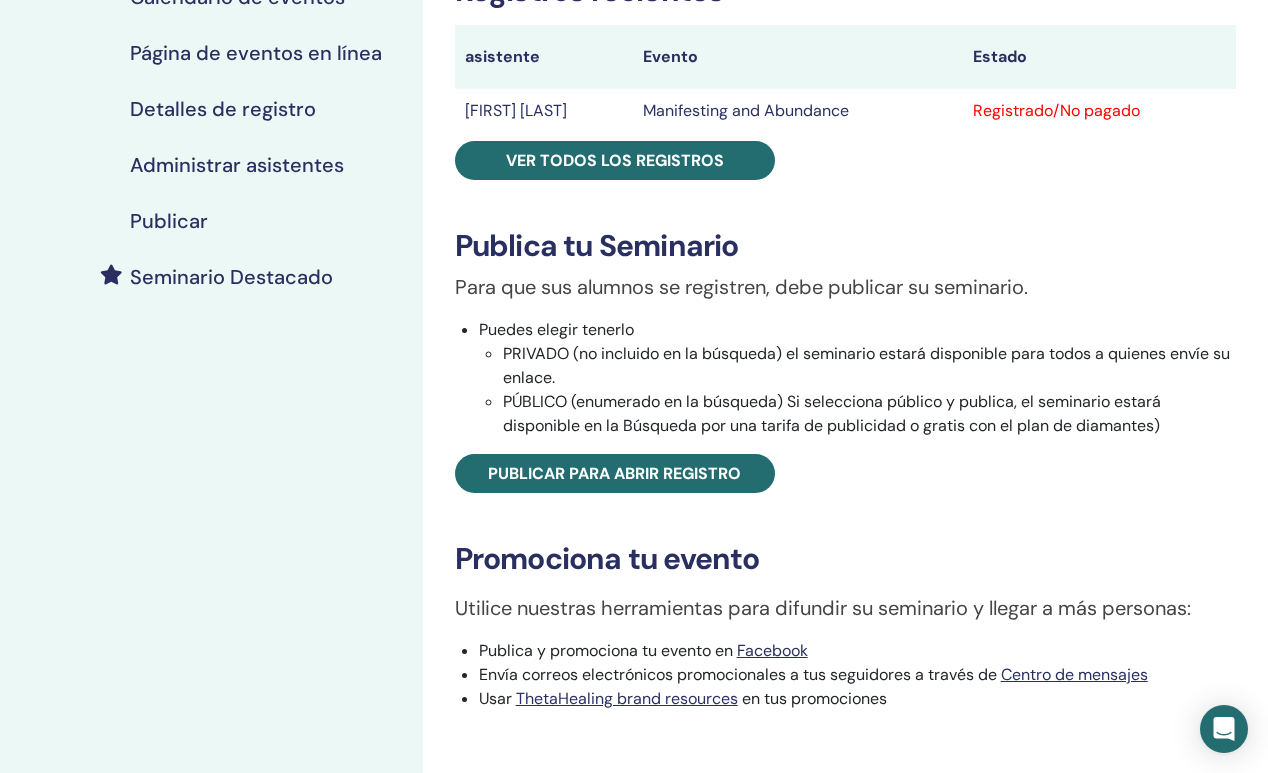 scroll, scrollTop: 365, scrollLeft: 0, axis: vertical 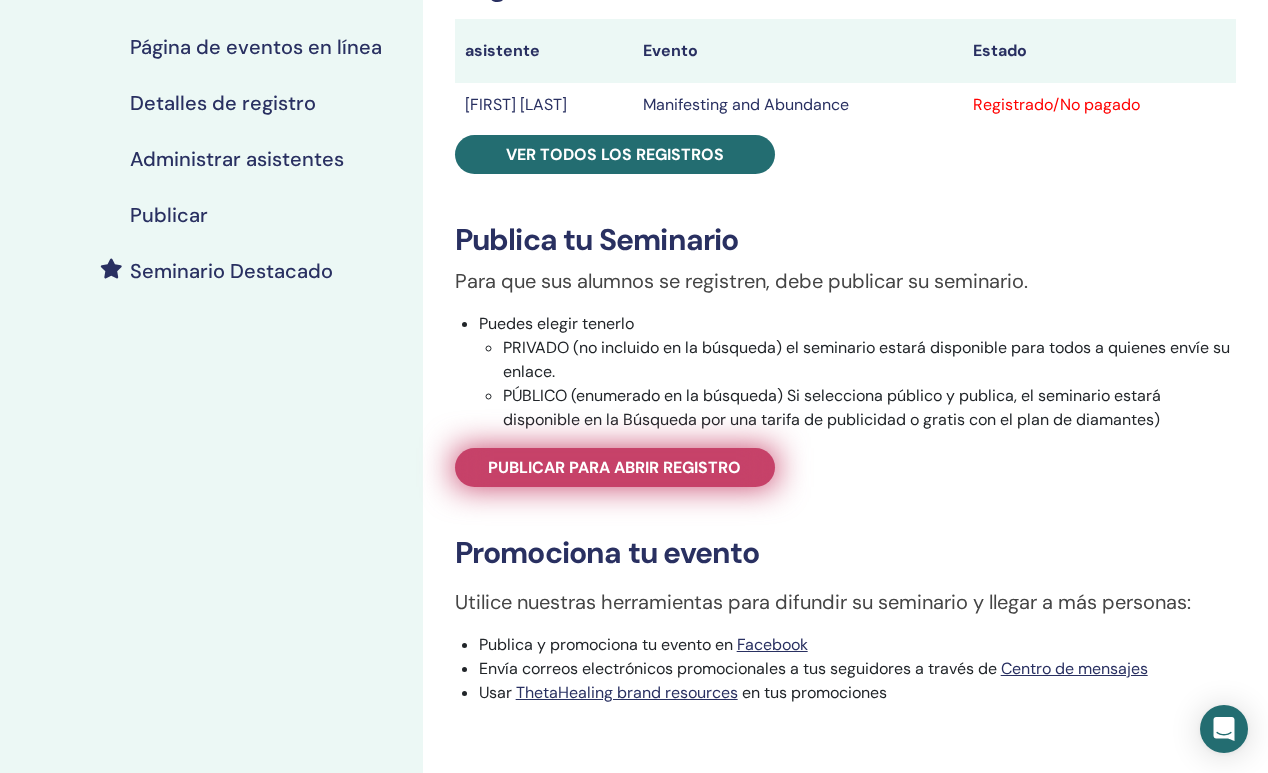 click on "Publicar para abrir registro" at bounding box center (614, 467) 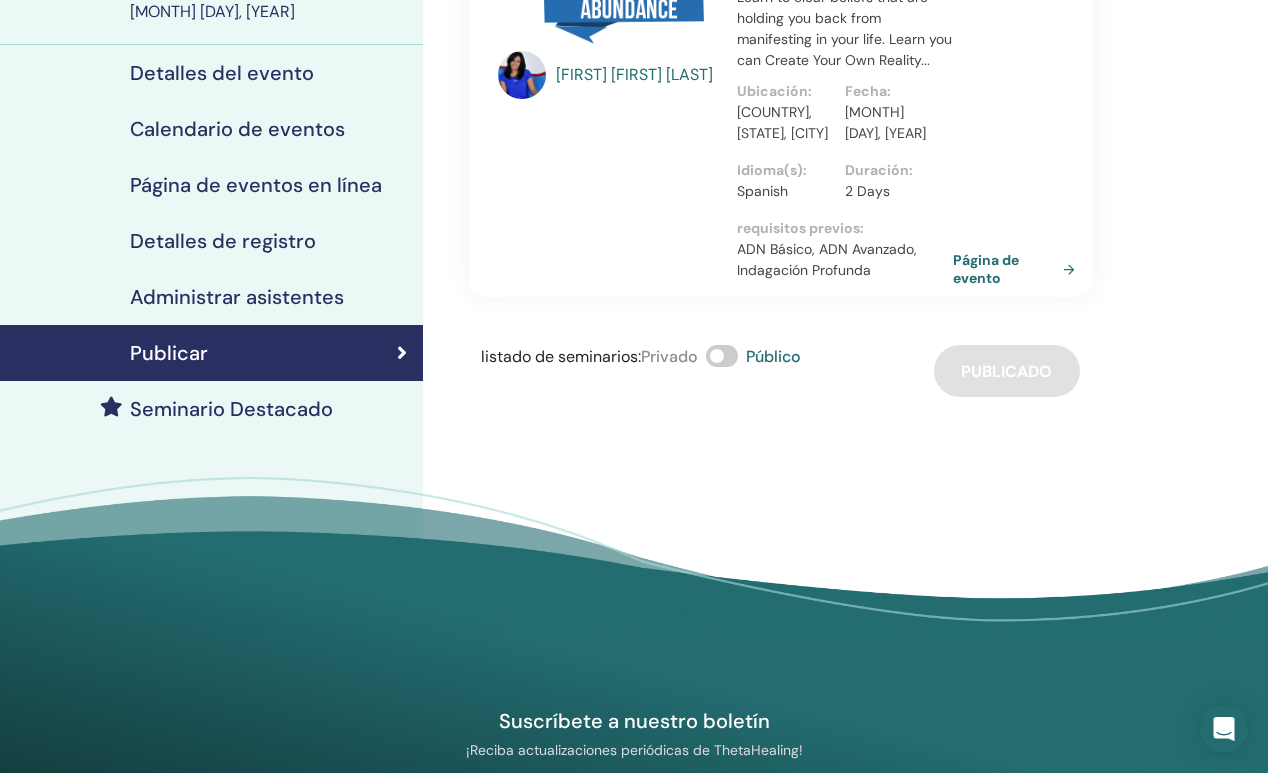 scroll, scrollTop: 210, scrollLeft: 0, axis: vertical 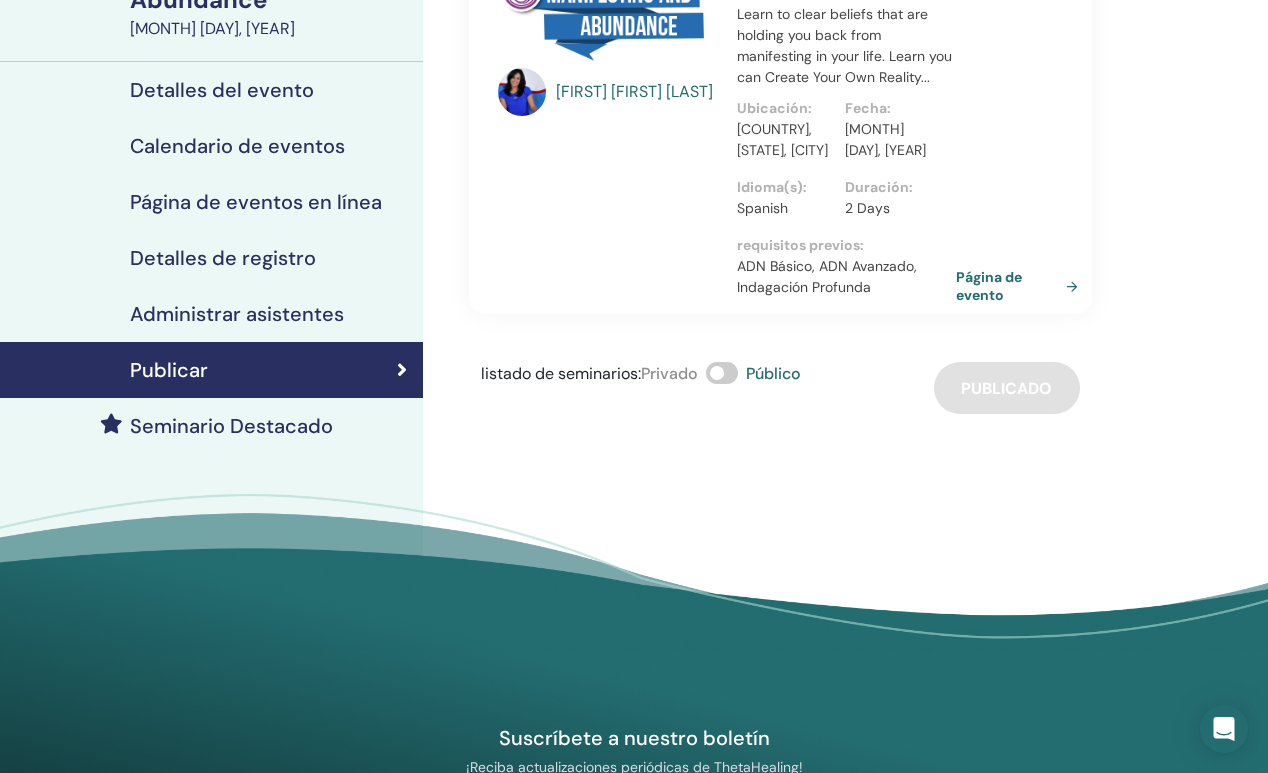 click on "Página de evento" at bounding box center [1021, 286] 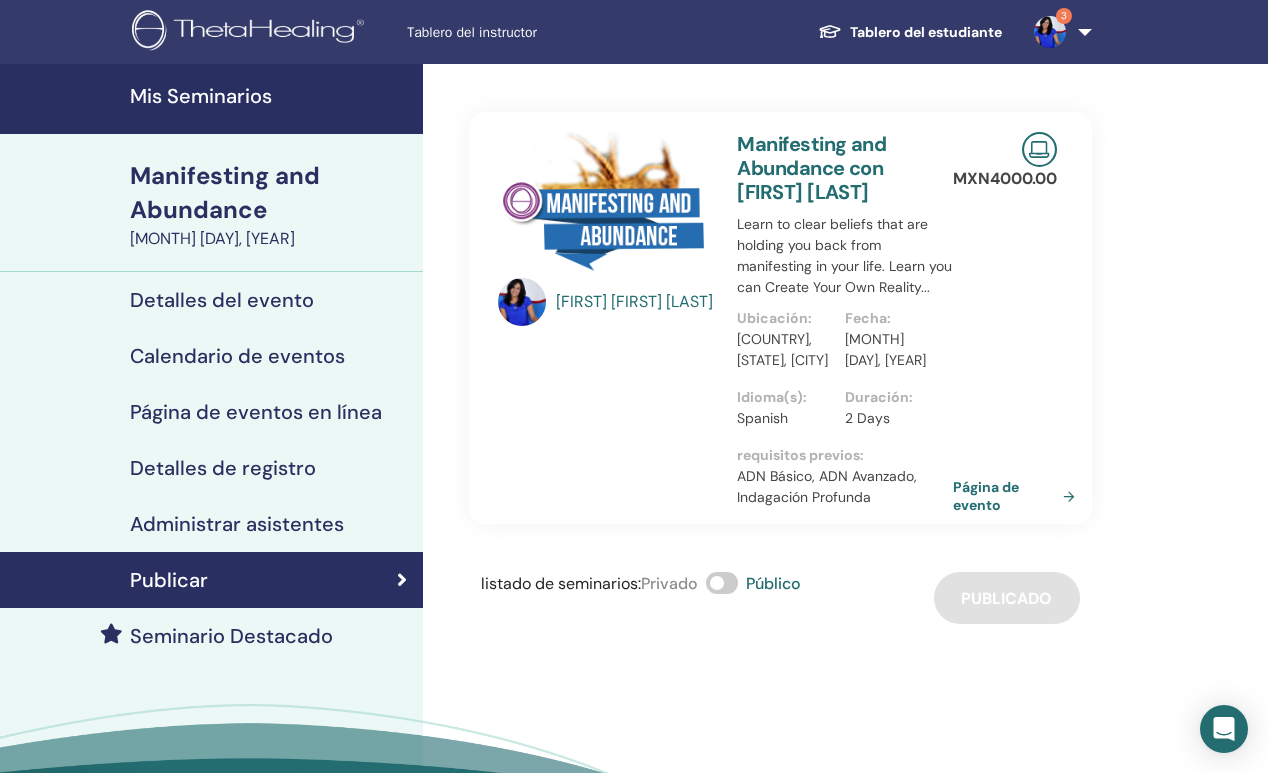 scroll, scrollTop: 0, scrollLeft: 0, axis: both 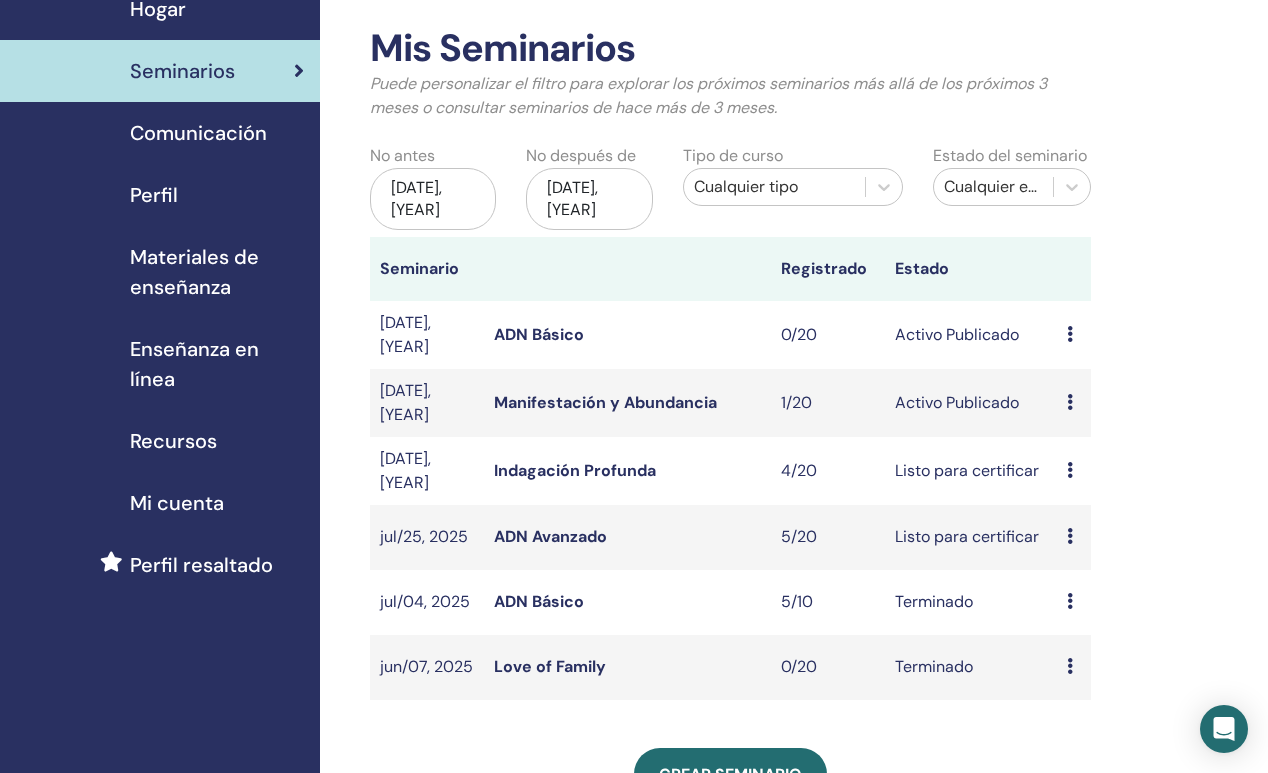 click at bounding box center [1070, 402] 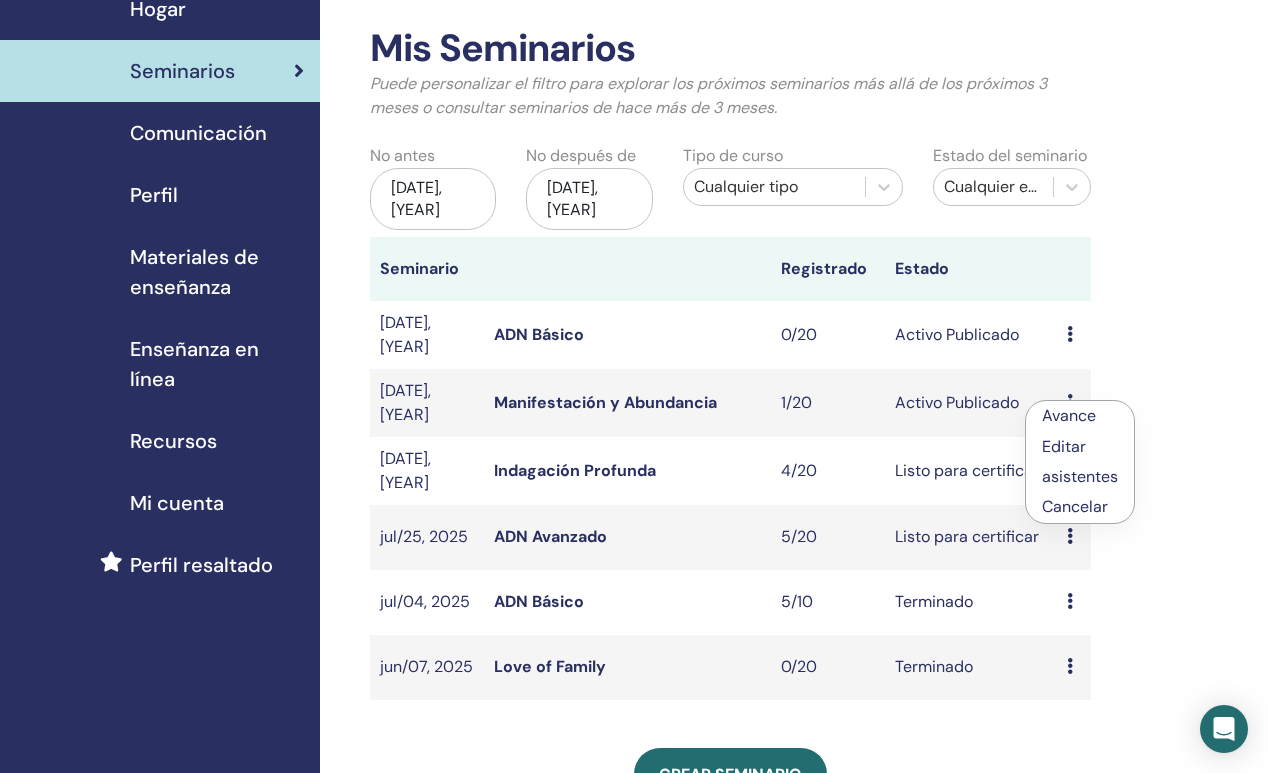click on "Manifestación y Abundancia" at bounding box center [605, 402] 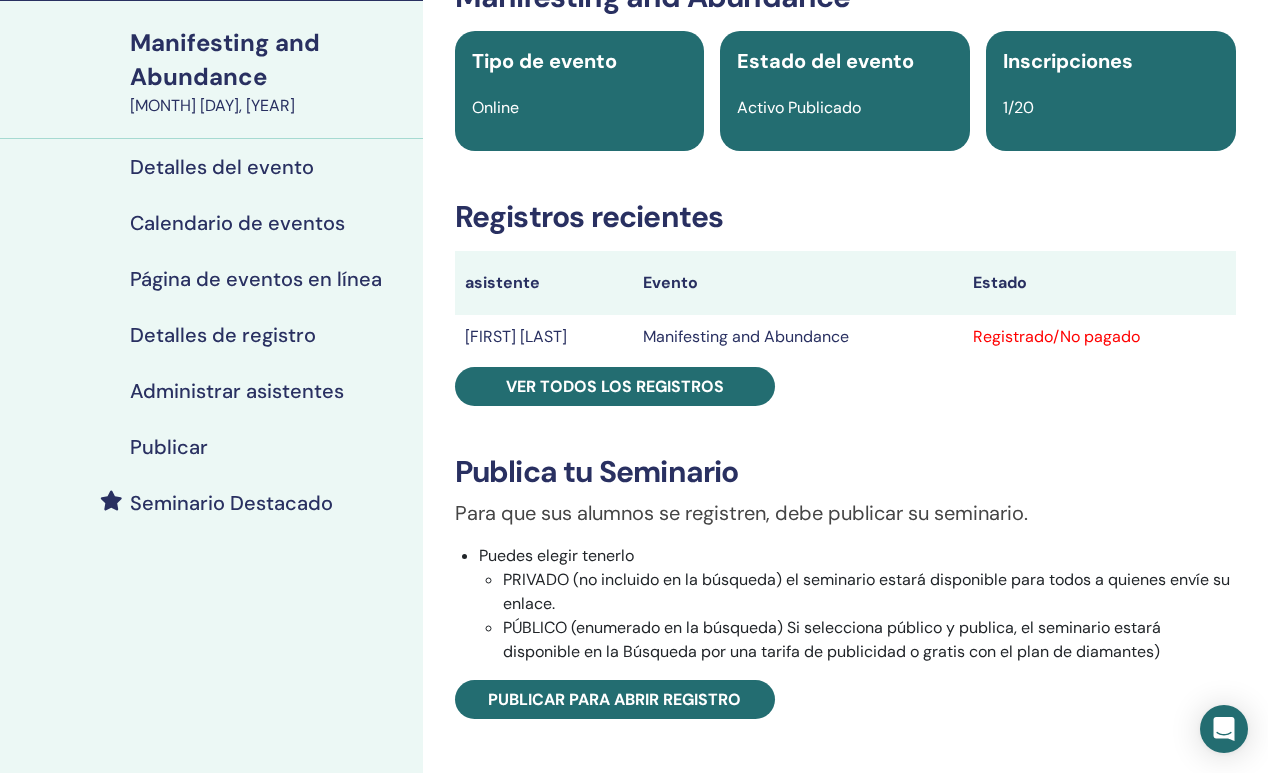 scroll, scrollTop: 133, scrollLeft: 0, axis: vertical 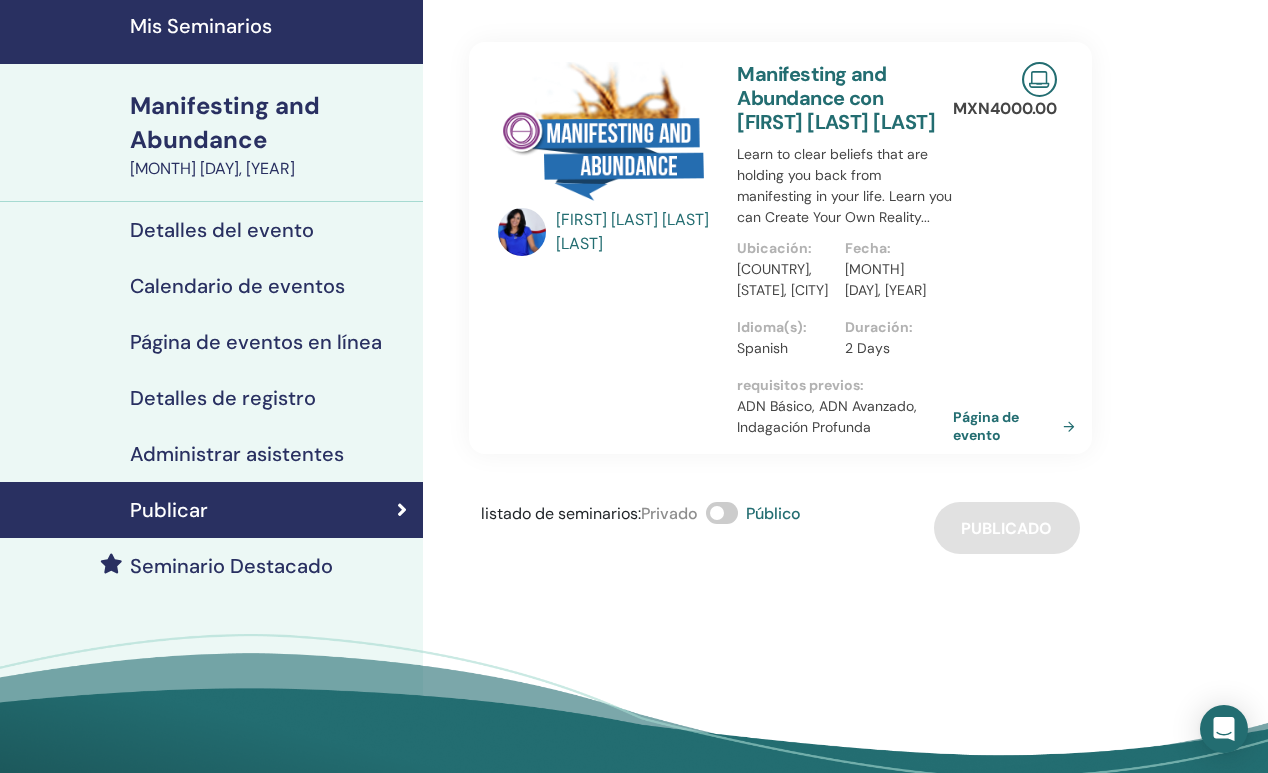click on "Detalles del evento" at bounding box center (222, 230) 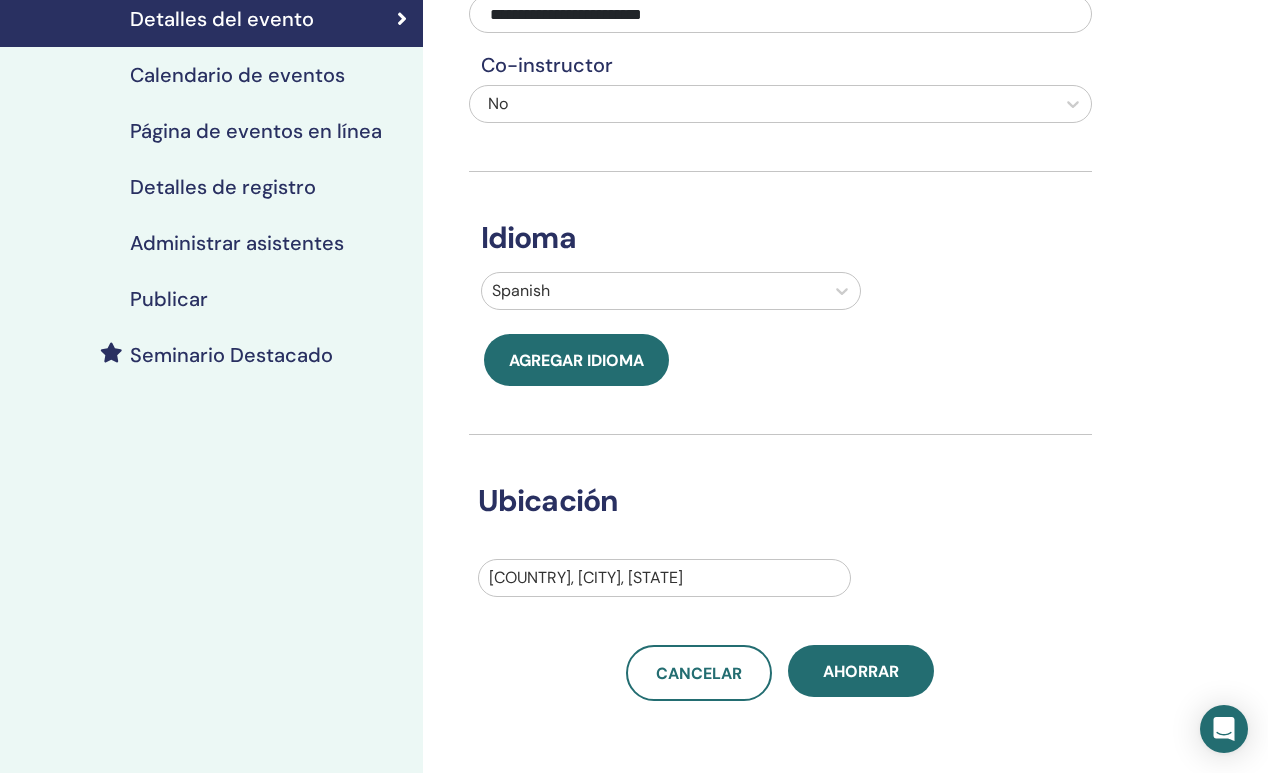 scroll, scrollTop: 273, scrollLeft: 0, axis: vertical 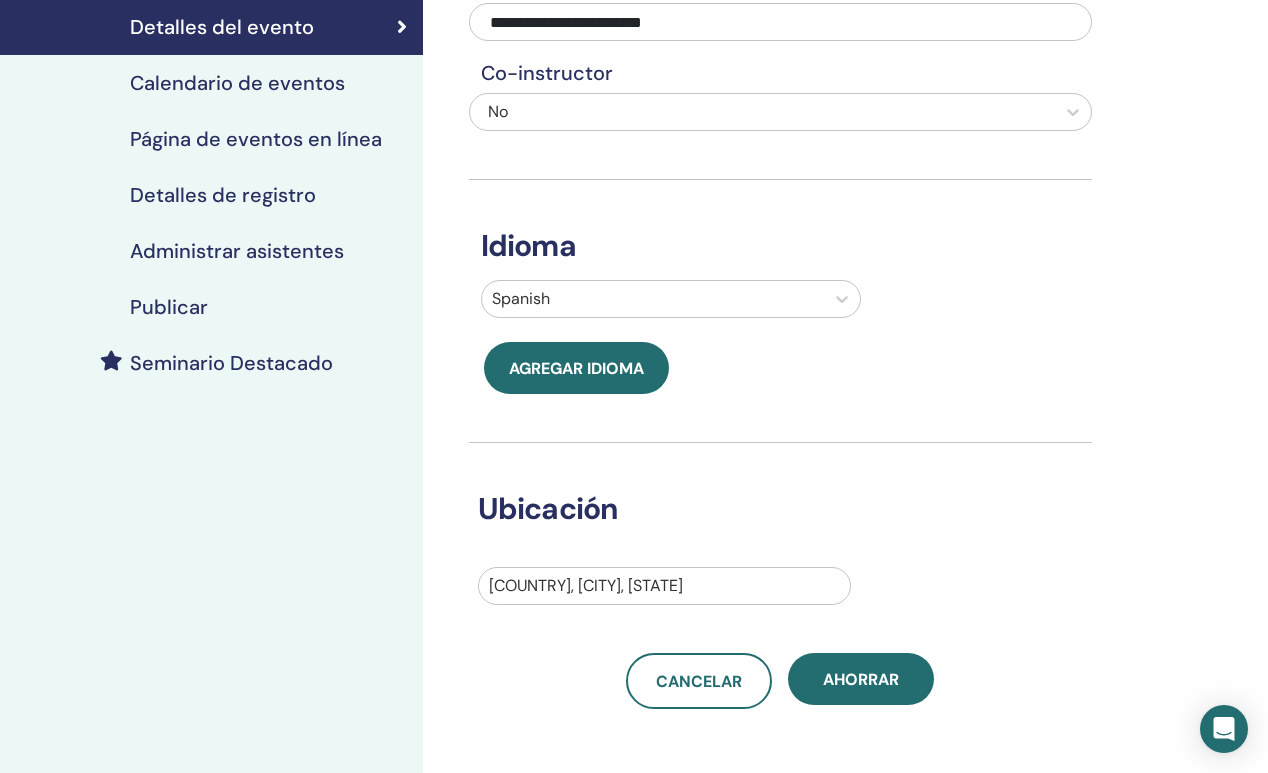 click on "Calendario de eventos" at bounding box center (237, 83) 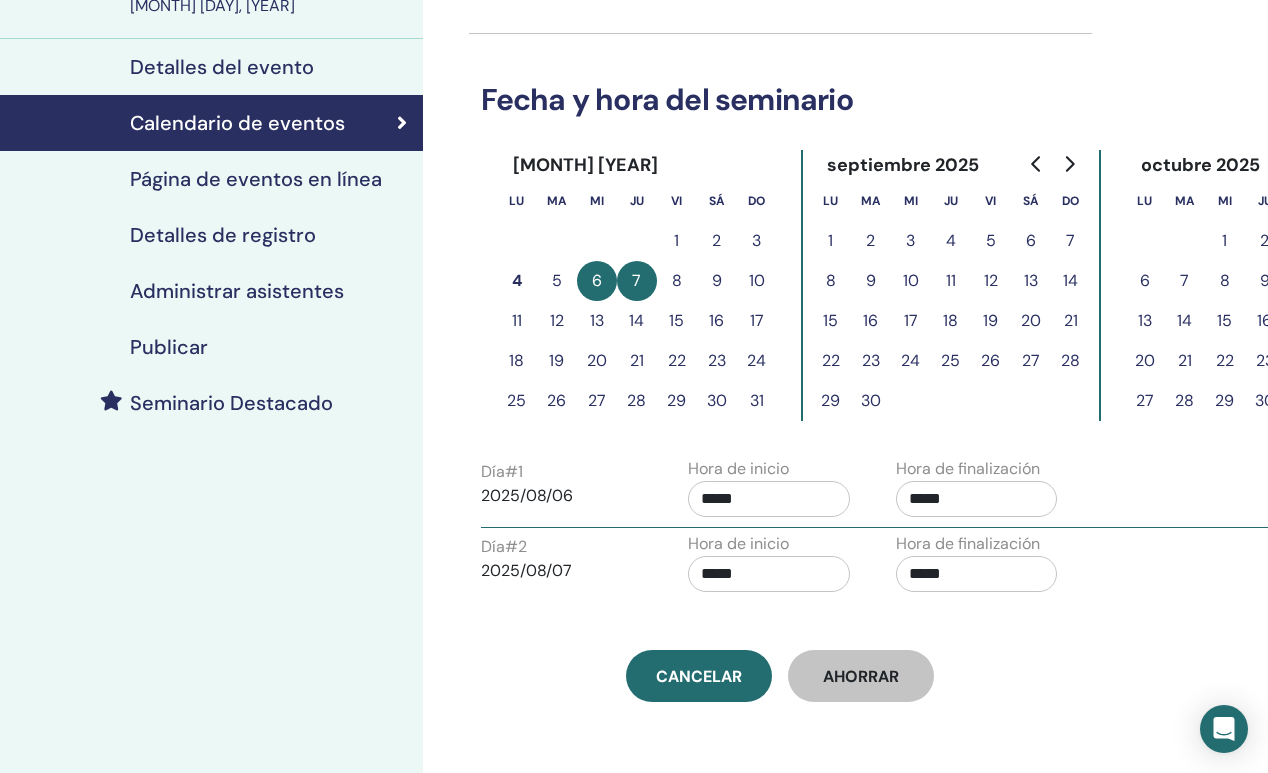 scroll, scrollTop: 231, scrollLeft: 0, axis: vertical 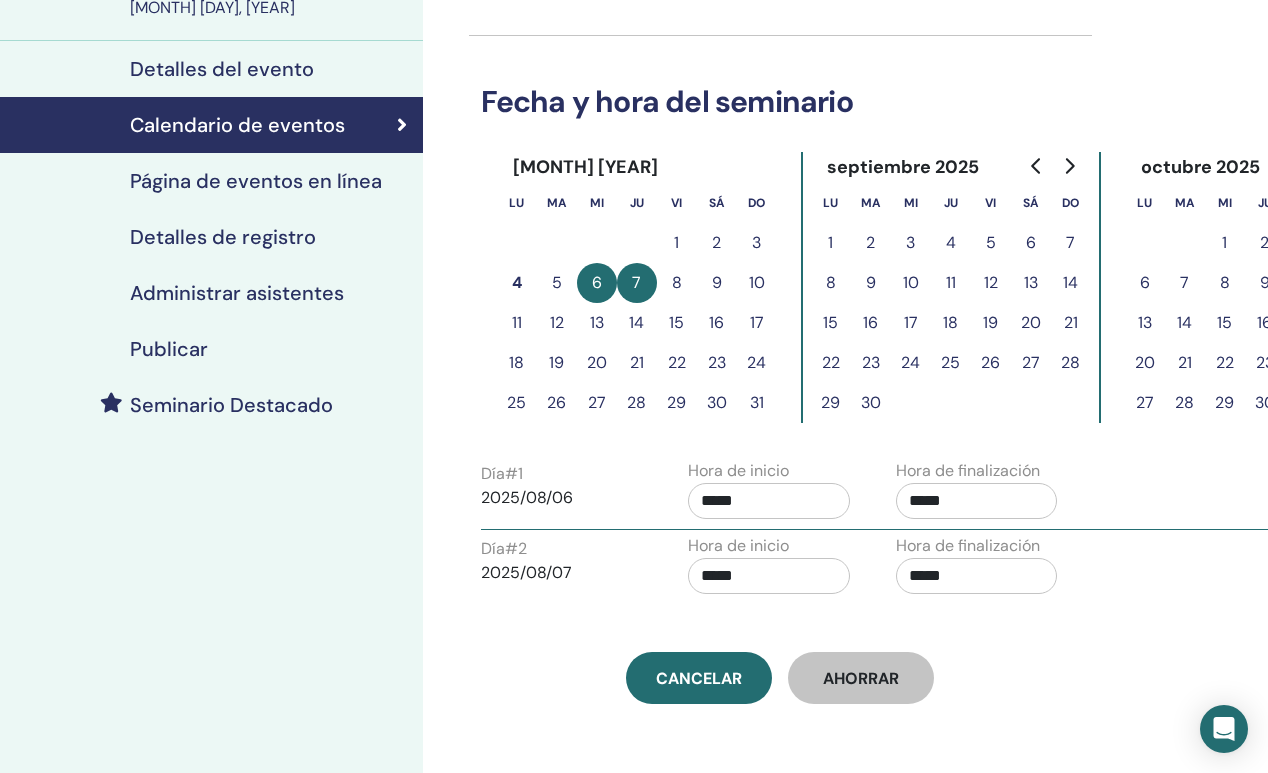 click on "Detalles del evento" at bounding box center (222, 69) 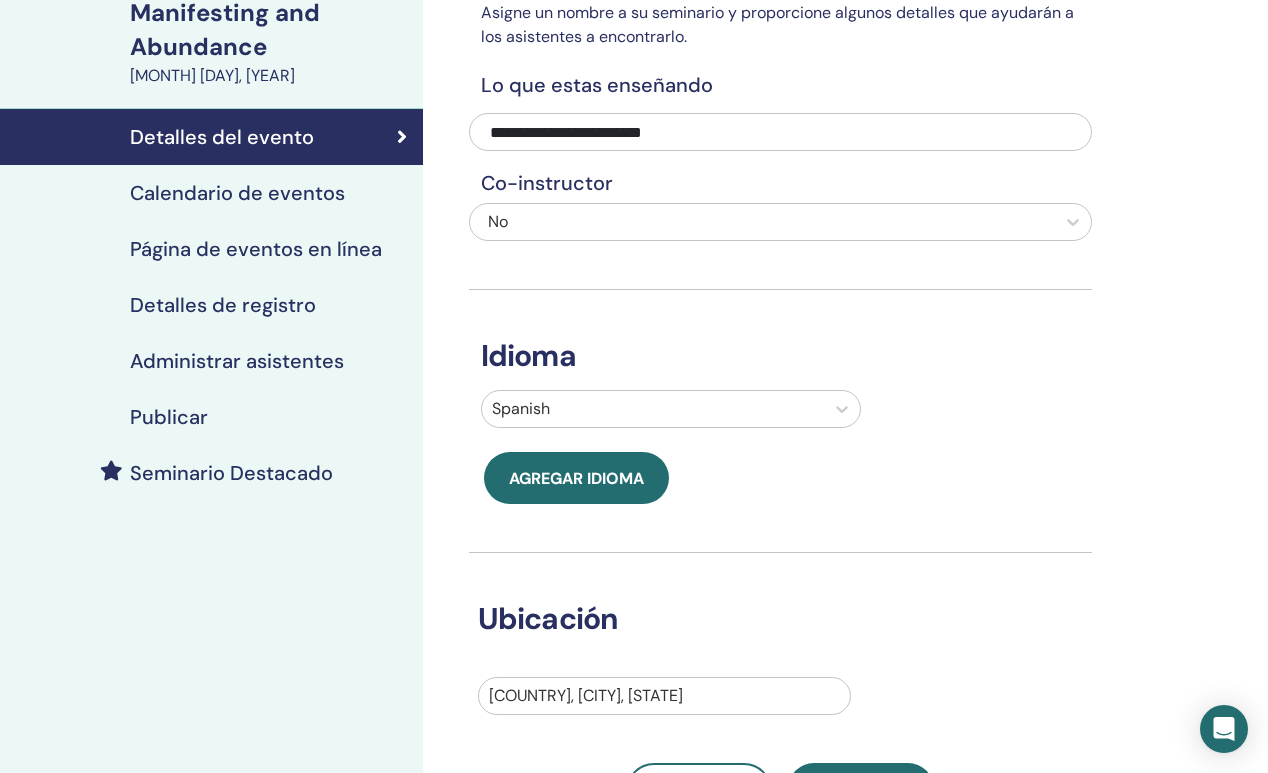 scroll, scrollTop: 149, scrollLeft: 0, axis: vertical 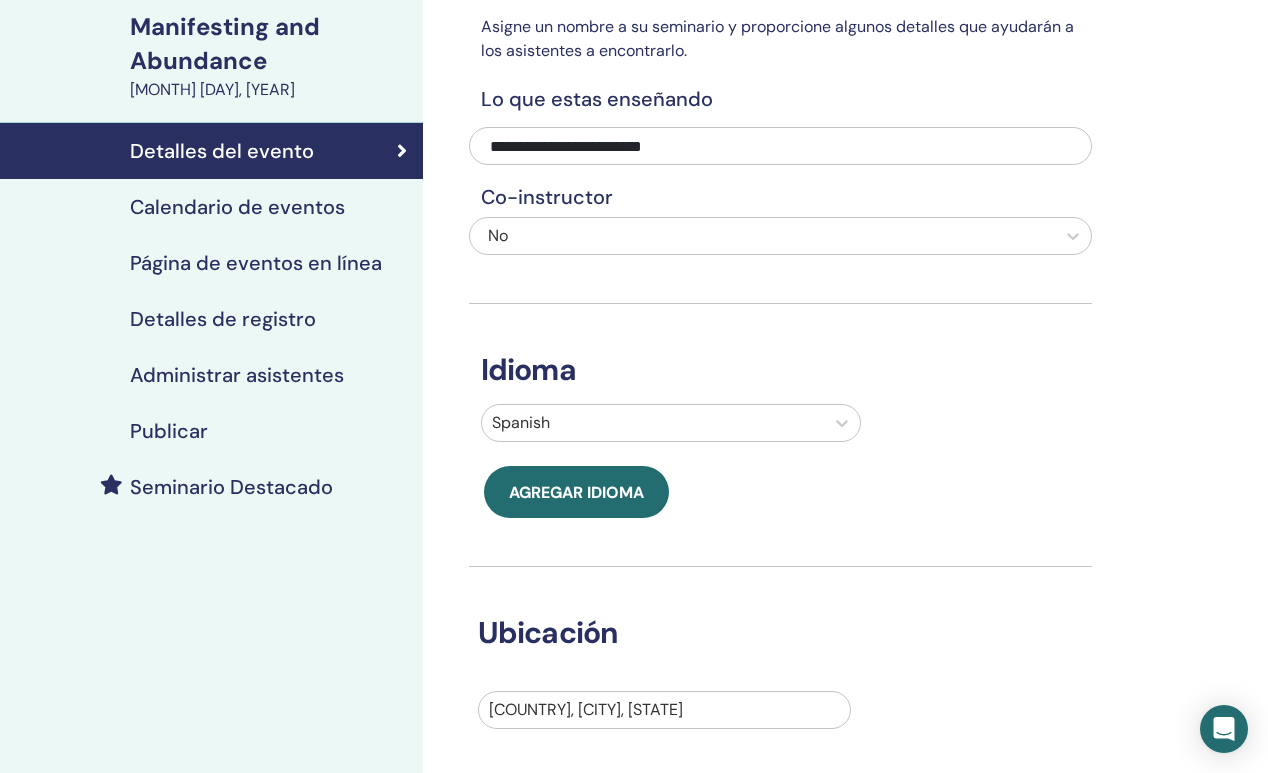 click on "Calendario de eventos" at bounding box center (237, 207) 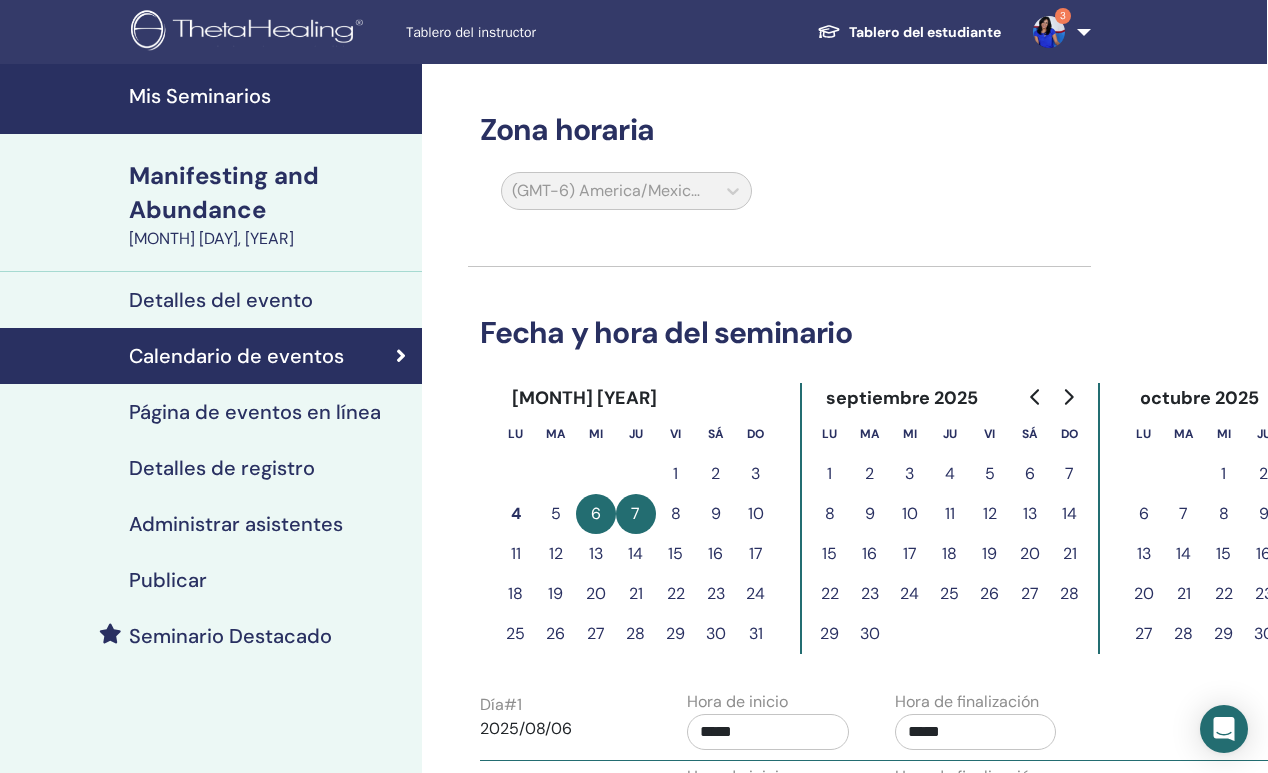 scroll, scrollTop: 55, scrollLeft: 1, axis: both 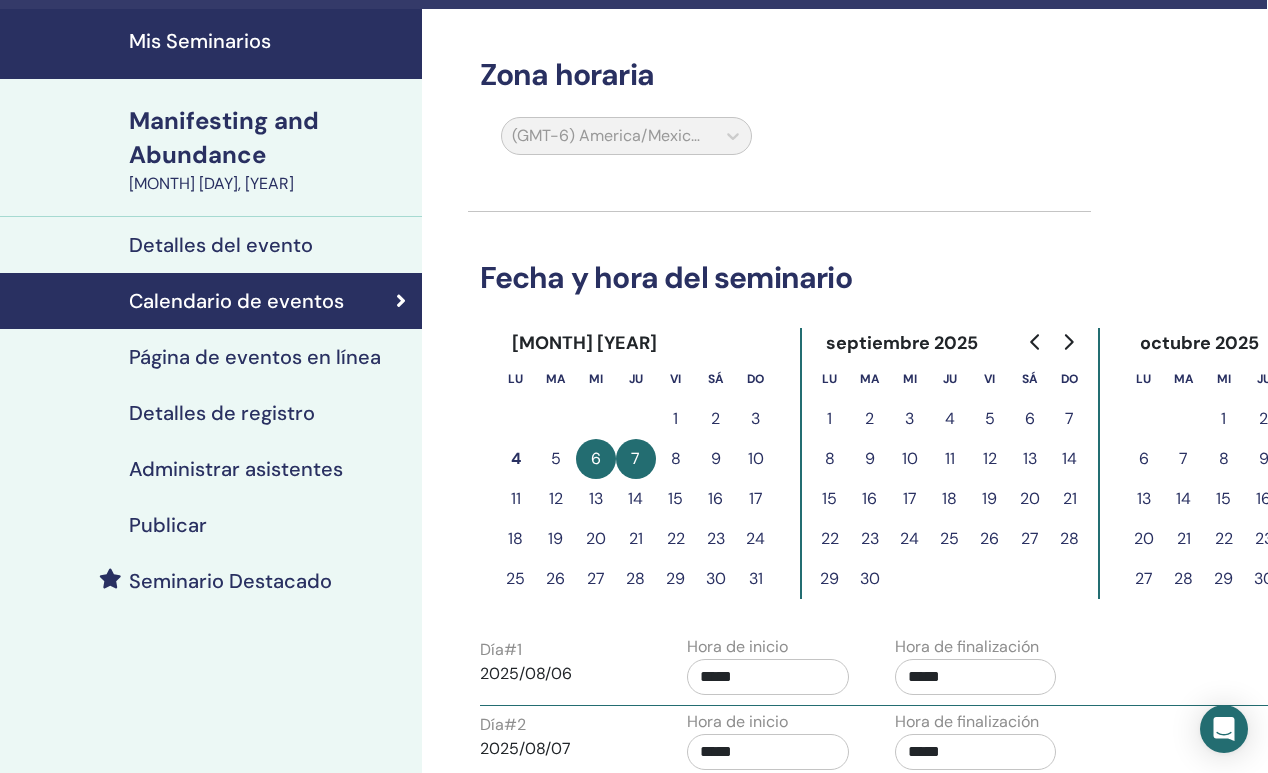 click on "Página de eventos en línea" at bounding box center (255, 357) 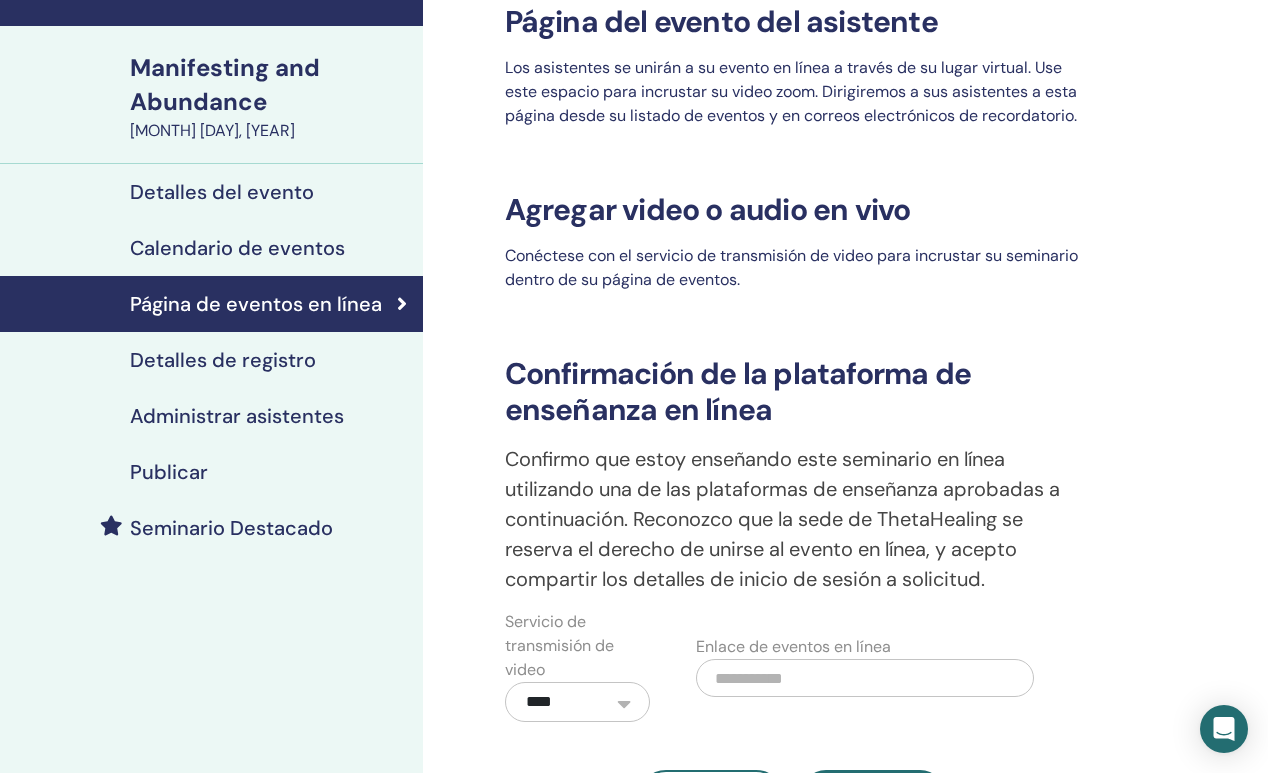 scroll, scrollTop: 115, scrollLeft: 0, axis: vertical 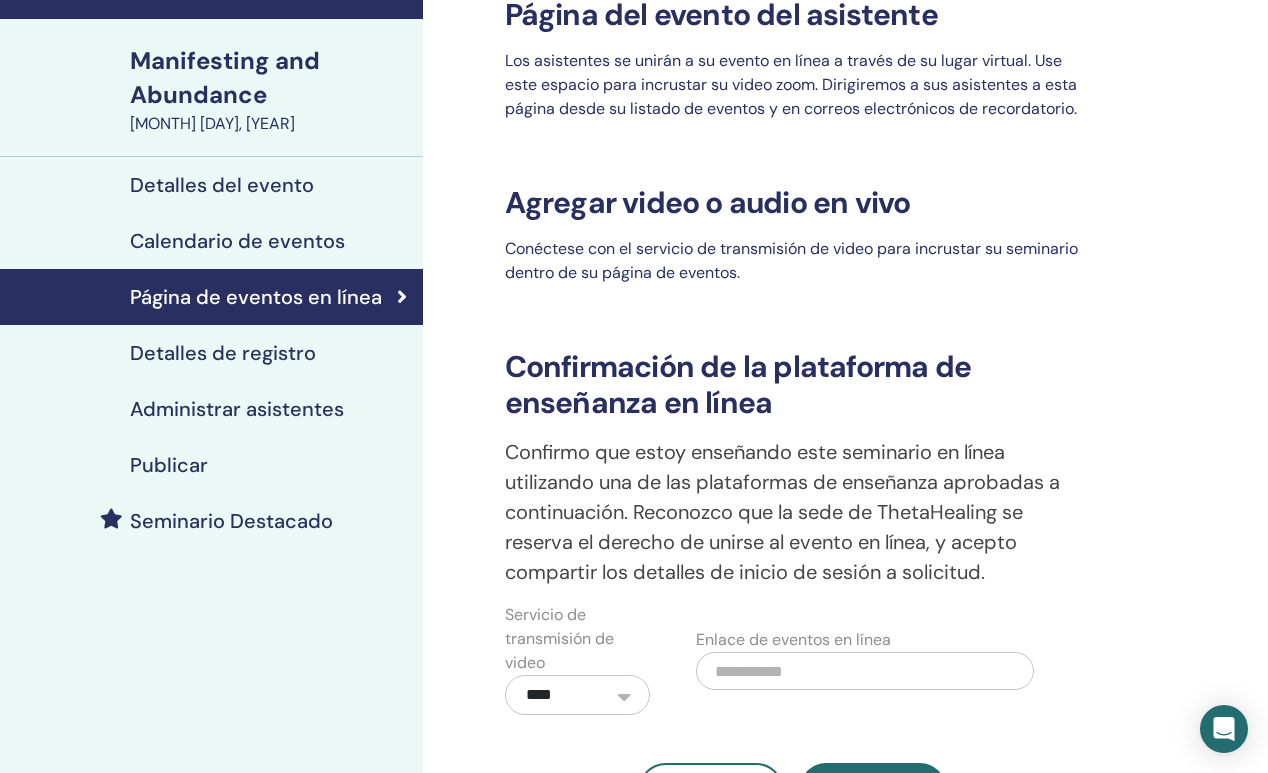 click on "Detalles de registro" at bounding box center (223, 353) 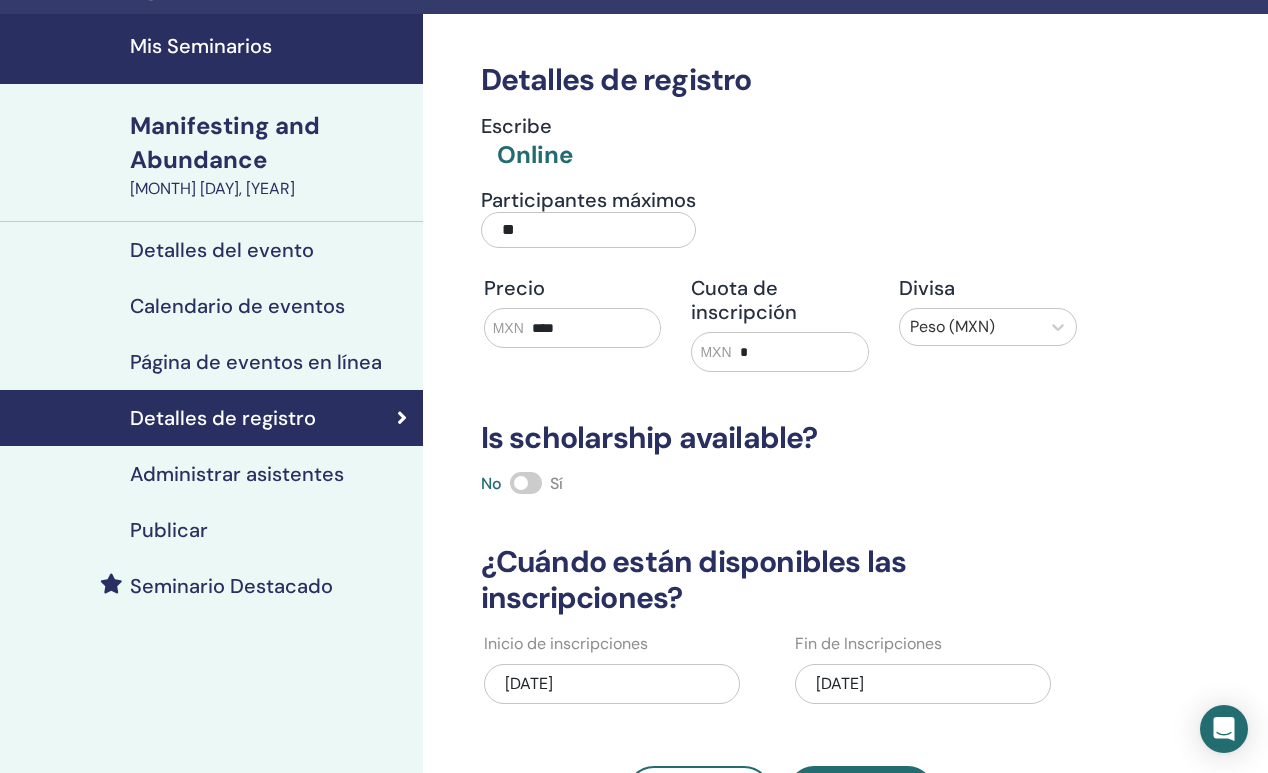 scroll, scrollTop: 44, scrollLeft: 0, axis: vertical 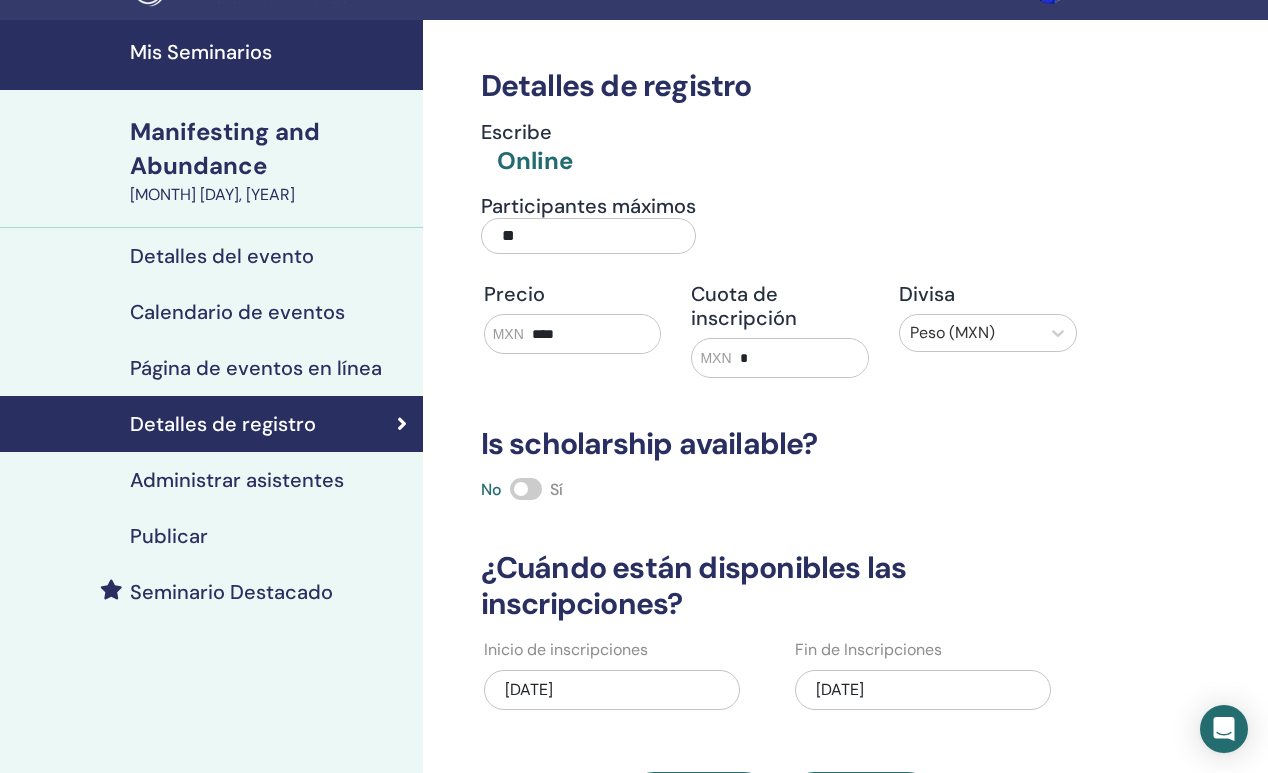 click on "Administrar asistentes" at bounding box center (237, 480) 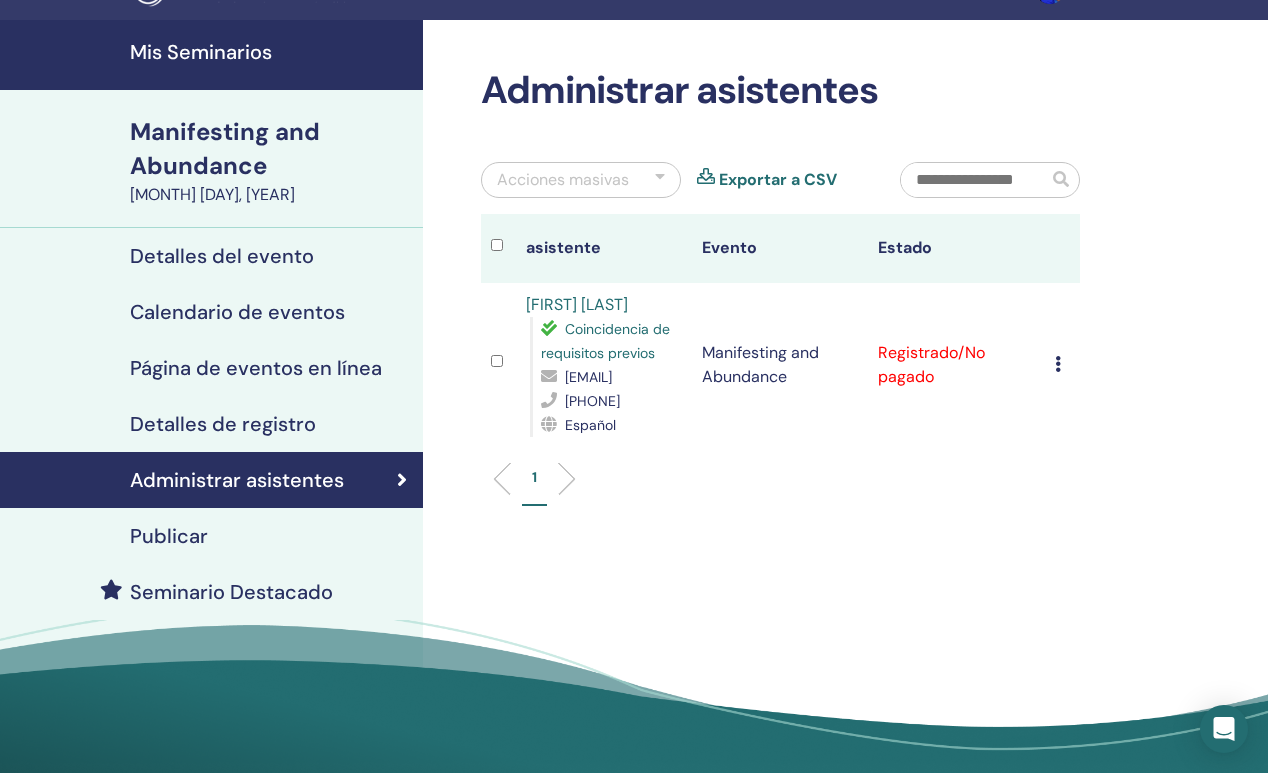 click on "Publicar" at bounding box center (169, 536) 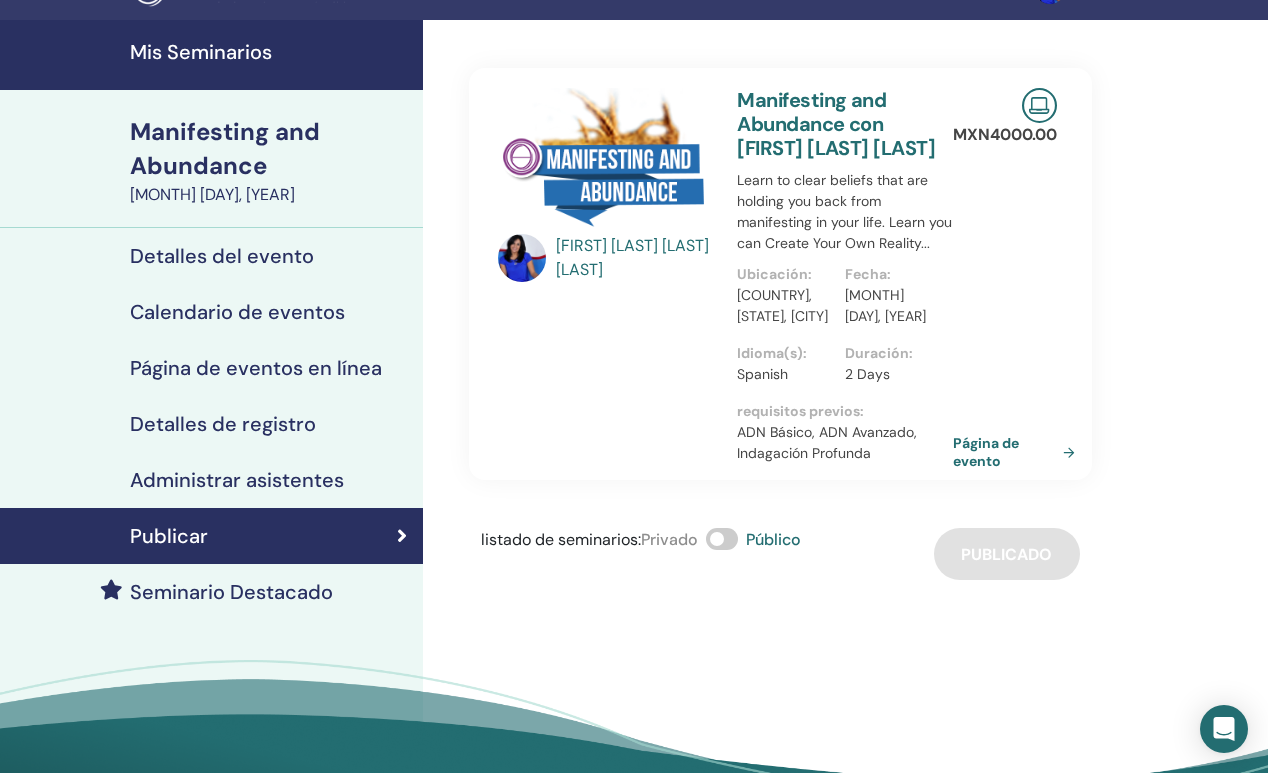 scroll, scrollTop: 77, scrollLeft: 0, axis: vertical 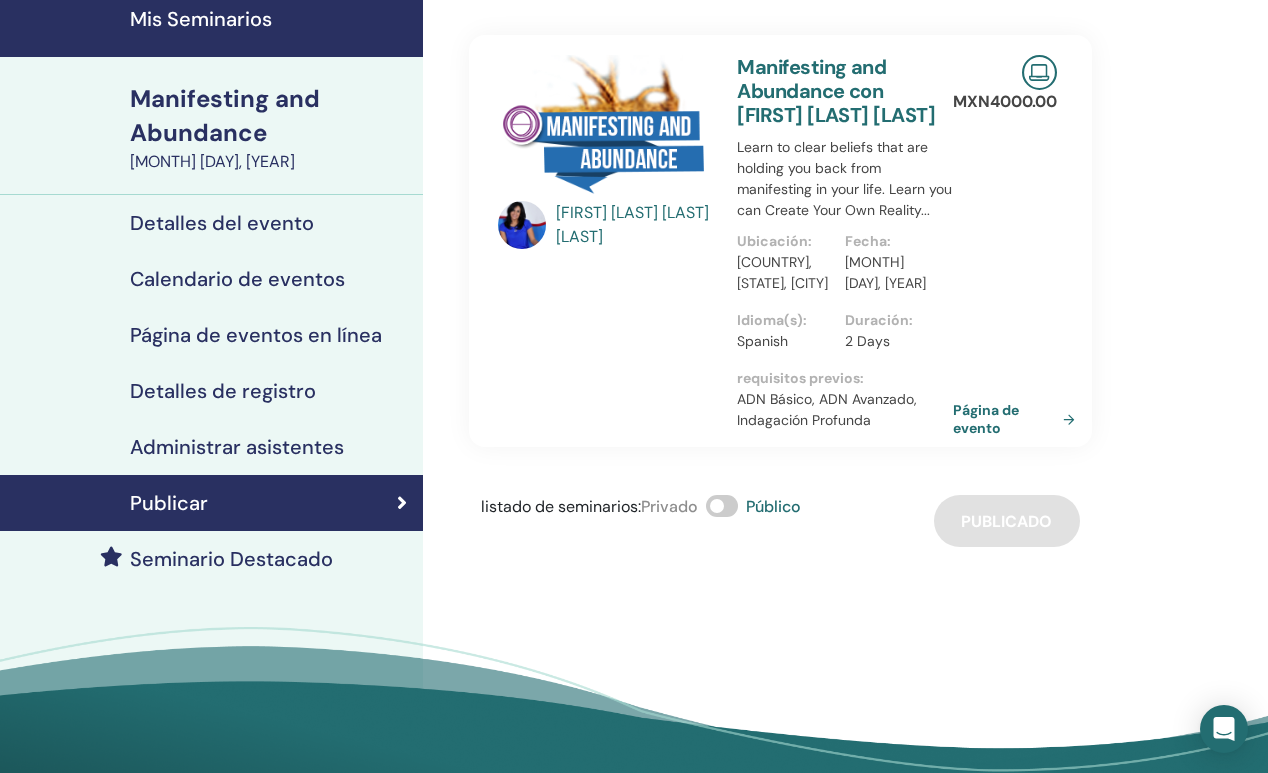 click on "Manifesting and Abundance" at bounding box center [270, 116] 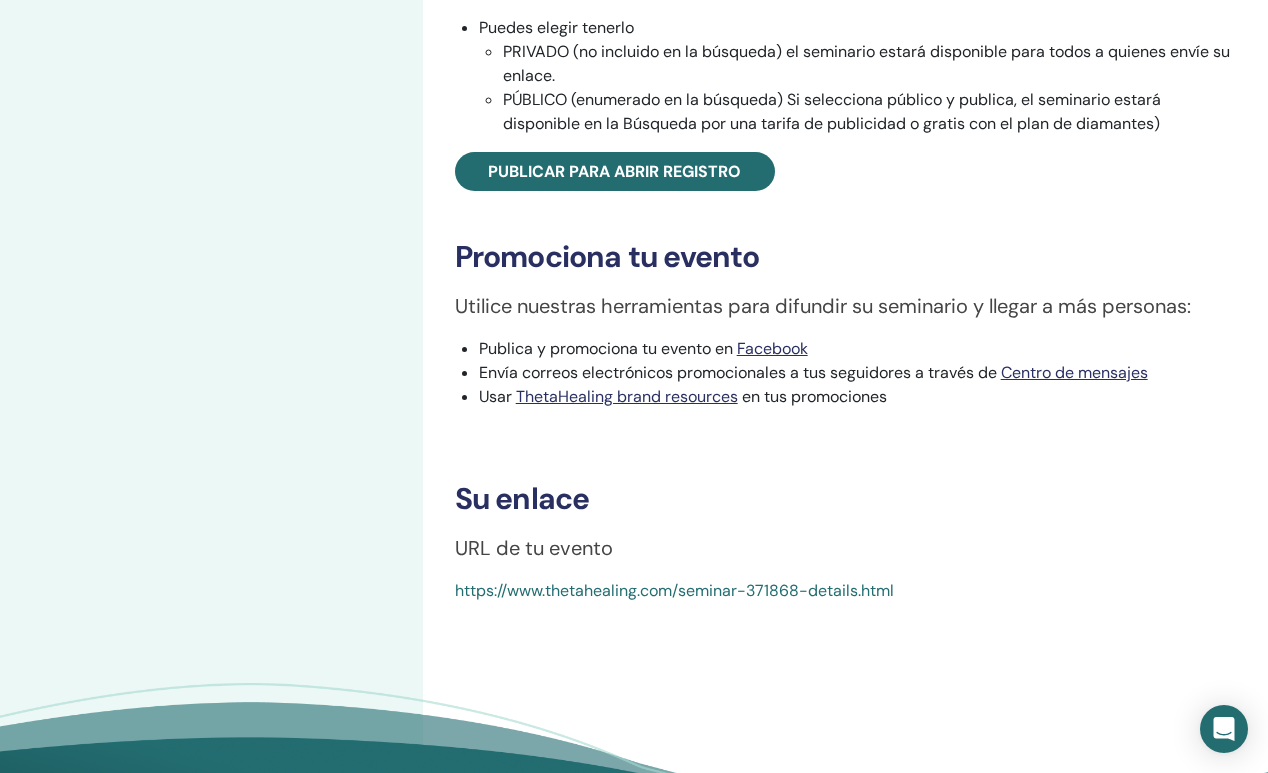 scroll, scrollTop: 662, scrollLeft: 0, axis: vertical 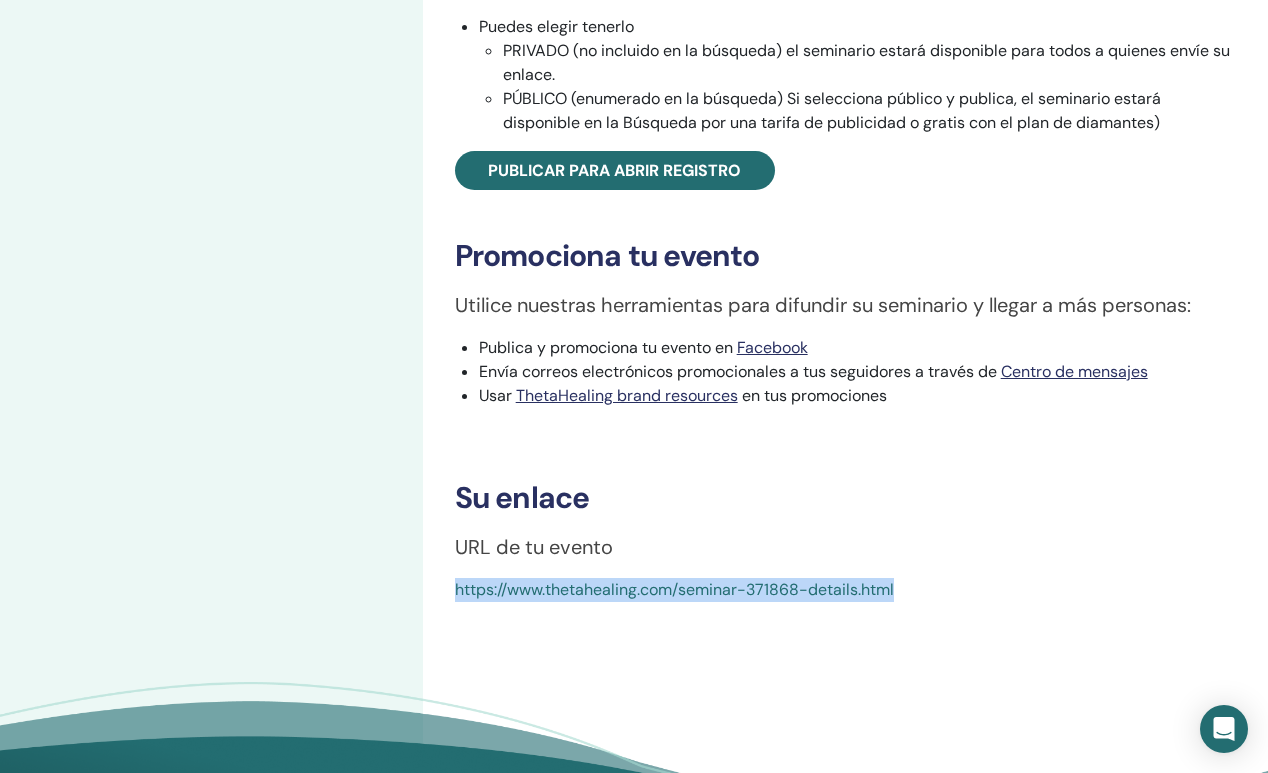 drag, startPoint x: 912, startPoint y: 588, endPoint x: 458, endPoint y: 595, distance: 454.05396 